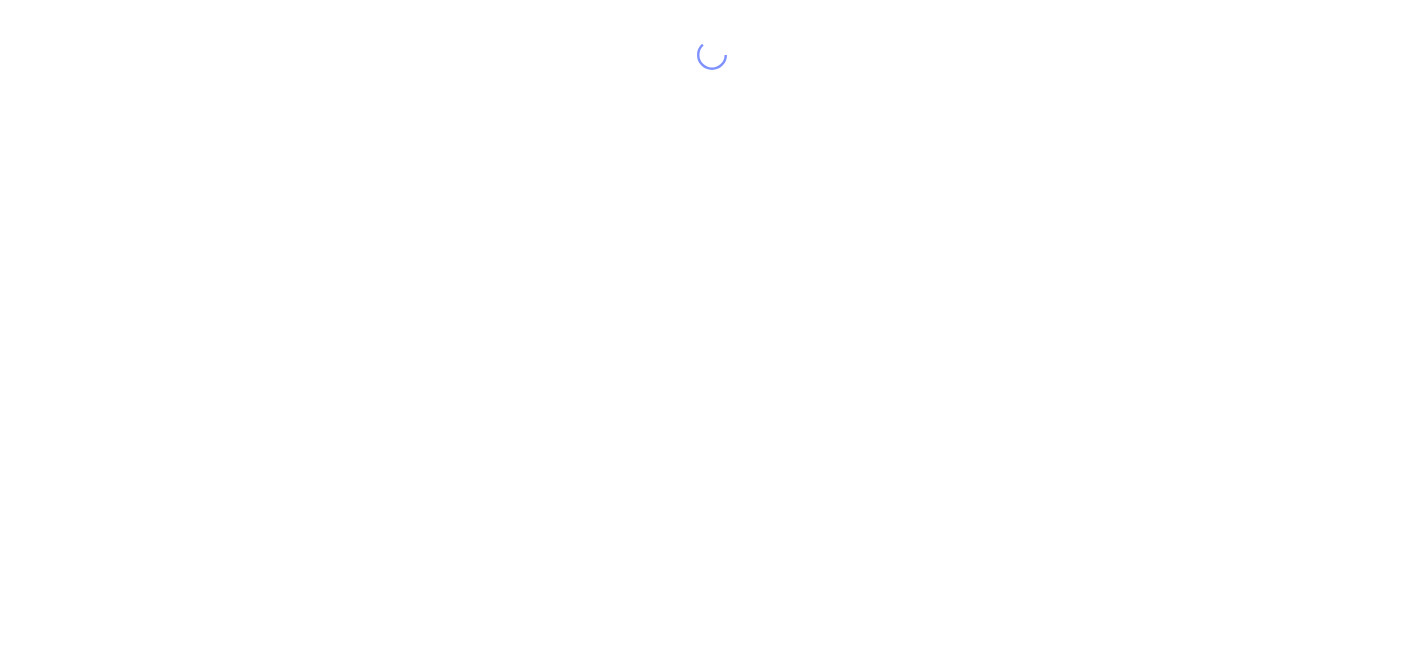 scroll, scrollTop: 0, scrollLeft: 0, axis: both 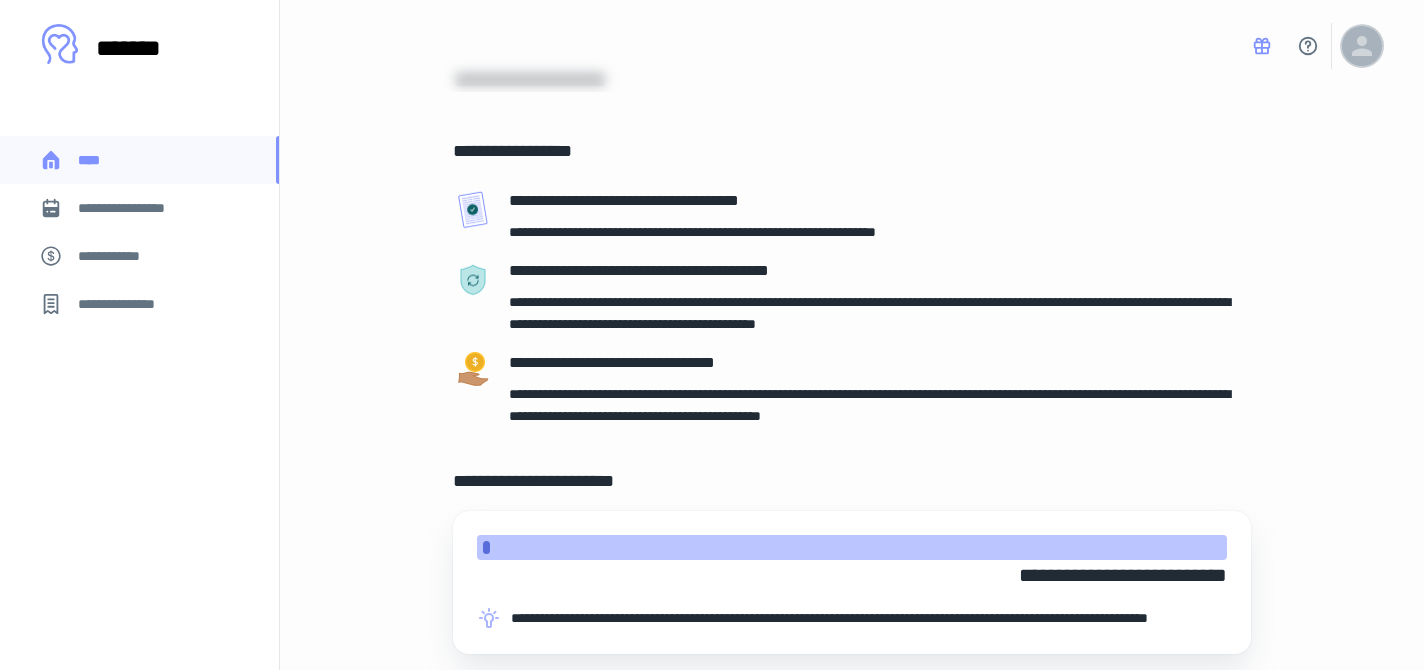 click 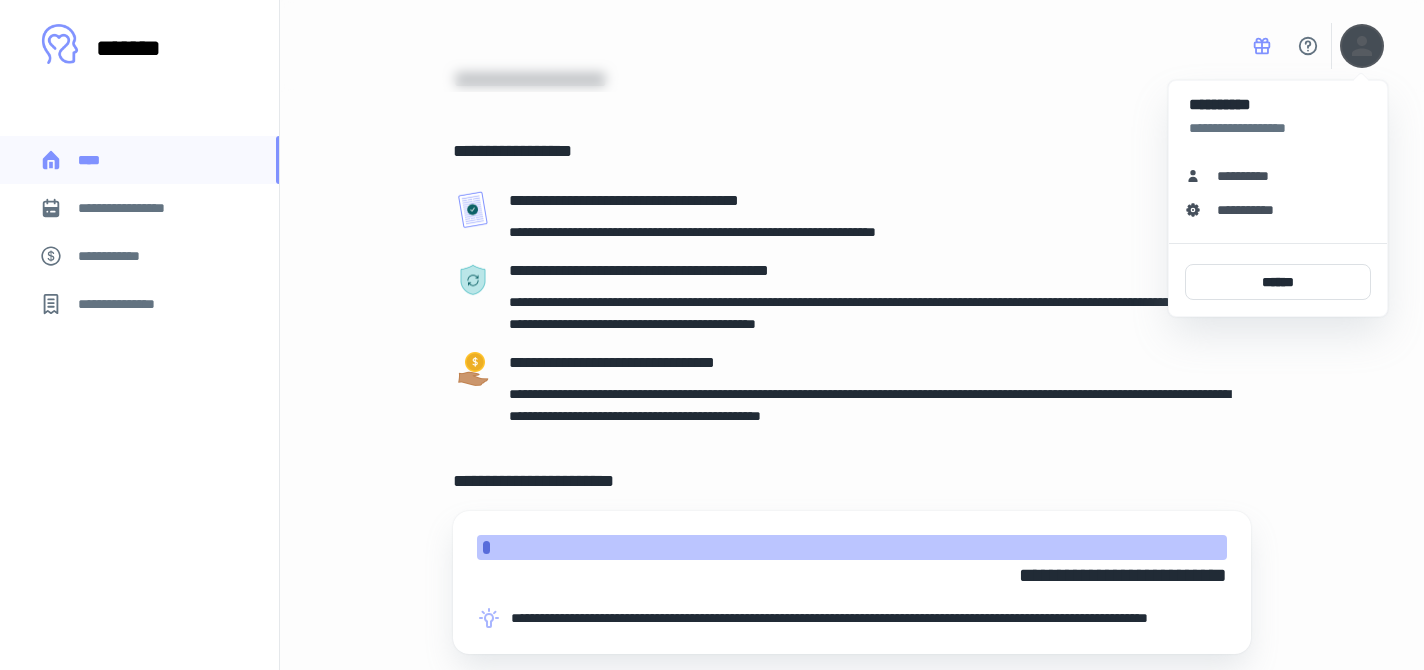 click at bounding box center [712, 335] 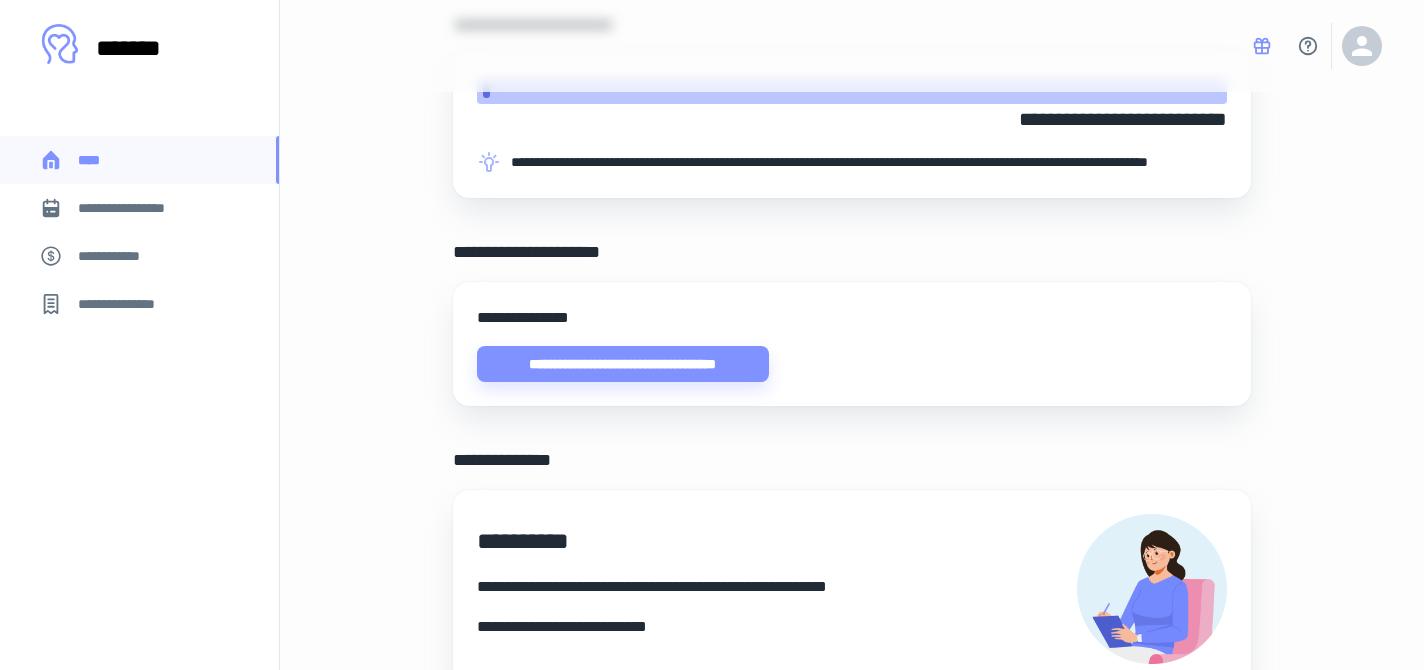 scroll, scrollTop: 513, scrollLeft: 0, axis: vertical 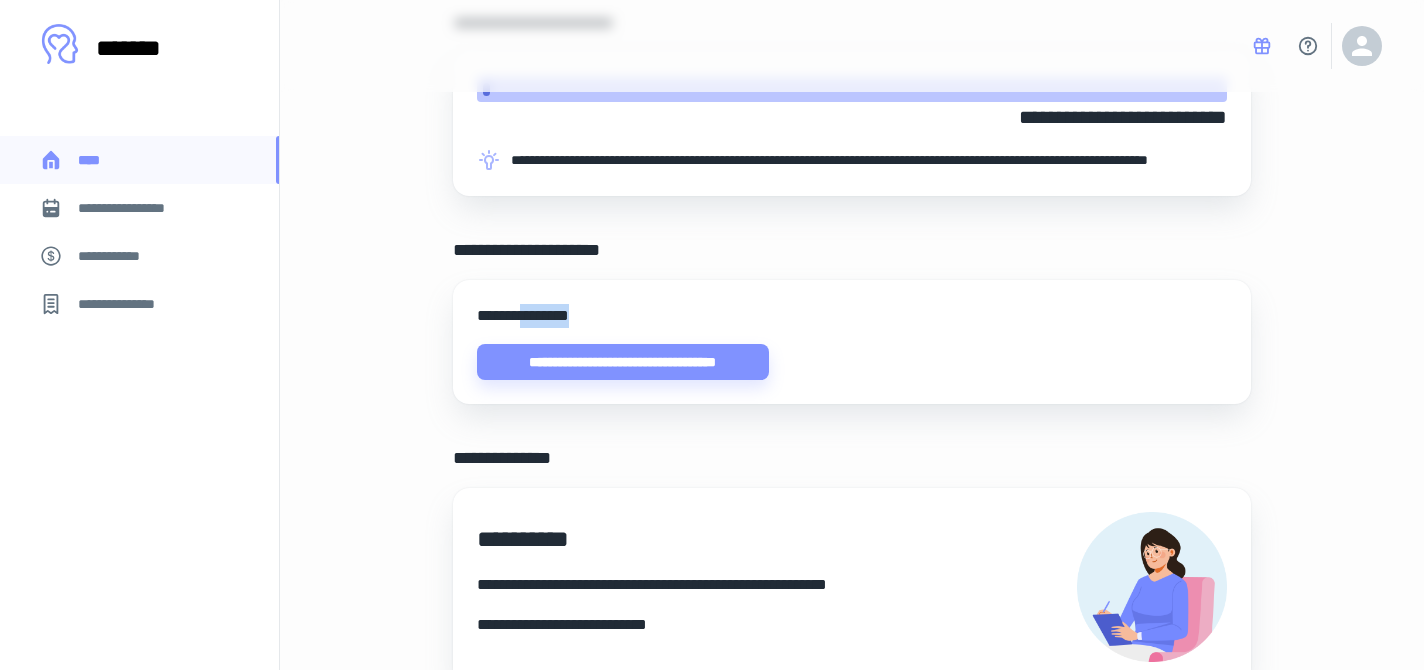 drag, startPoint x: 525, startPoint y: 339, endPoint x: 600, endPoint y: 338, distance: 75.00667 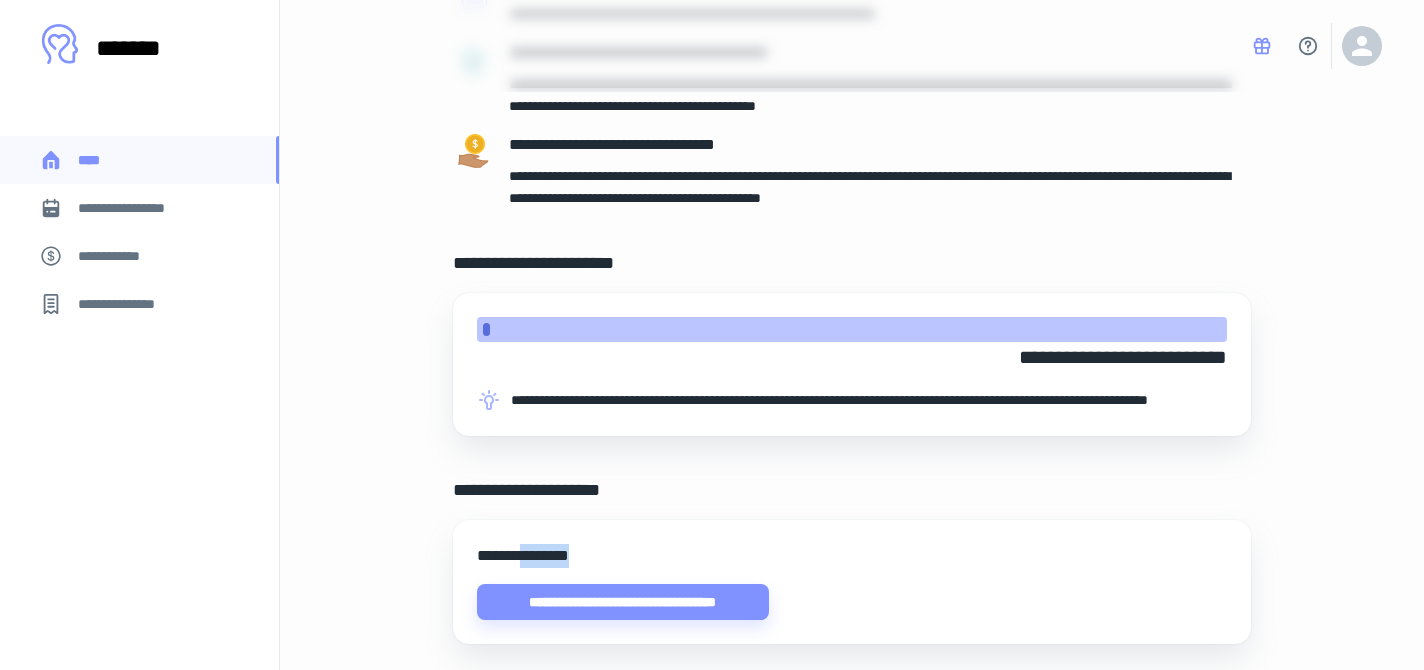 scroll, scrollTop: 183, scrollLeft: 0, axis: vertical 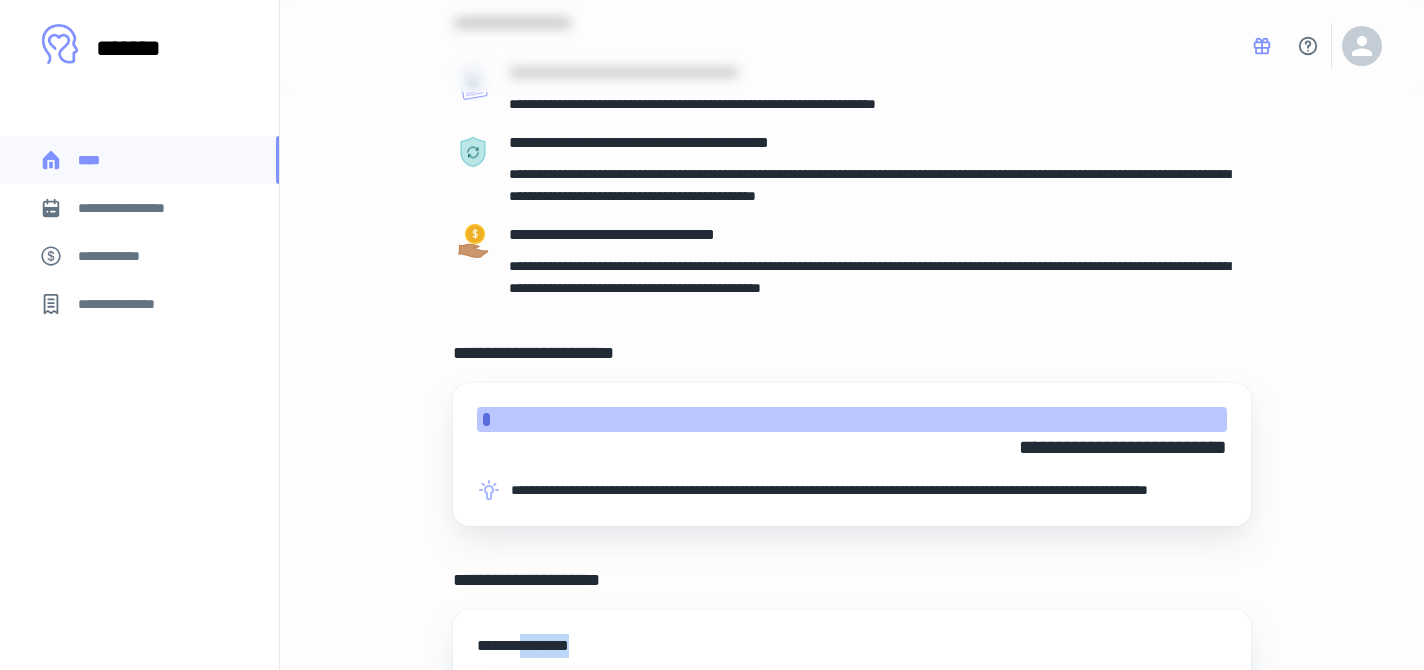 click on "**********" at bounding box center [139, 304] 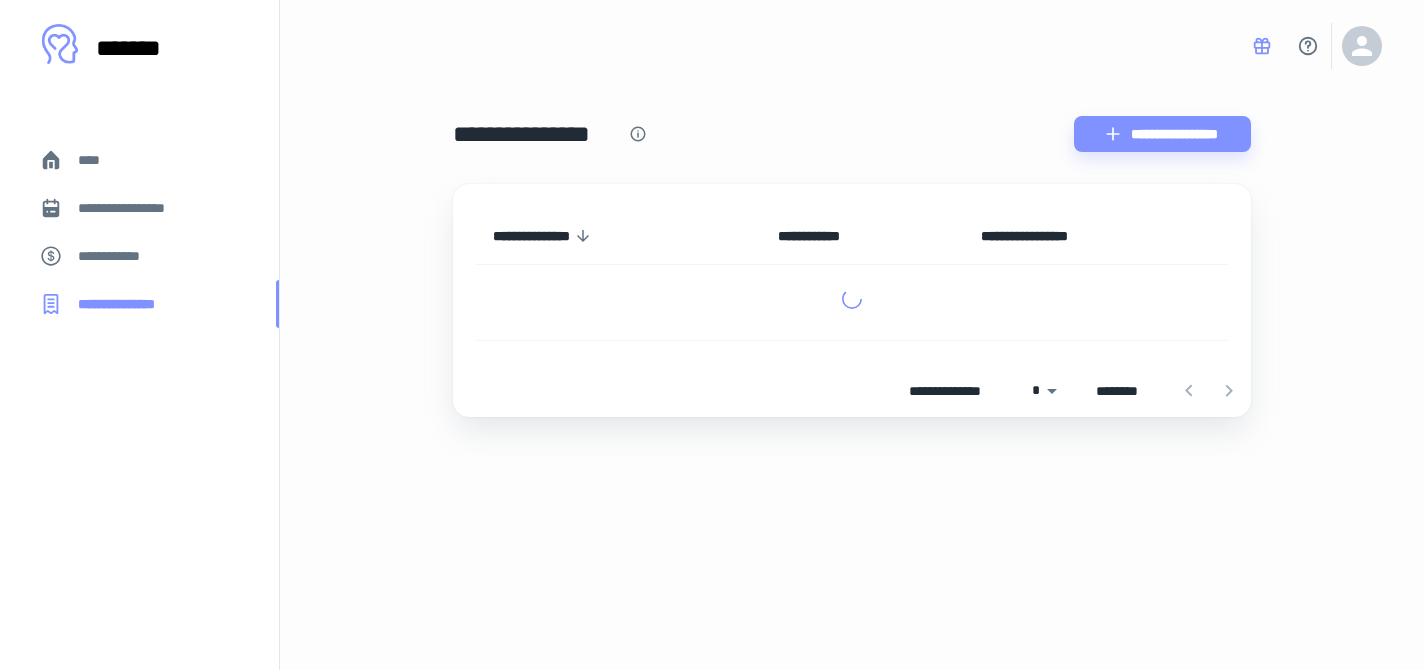 scroll, scrollTop: 0, scrollLeft: 0, axis: both 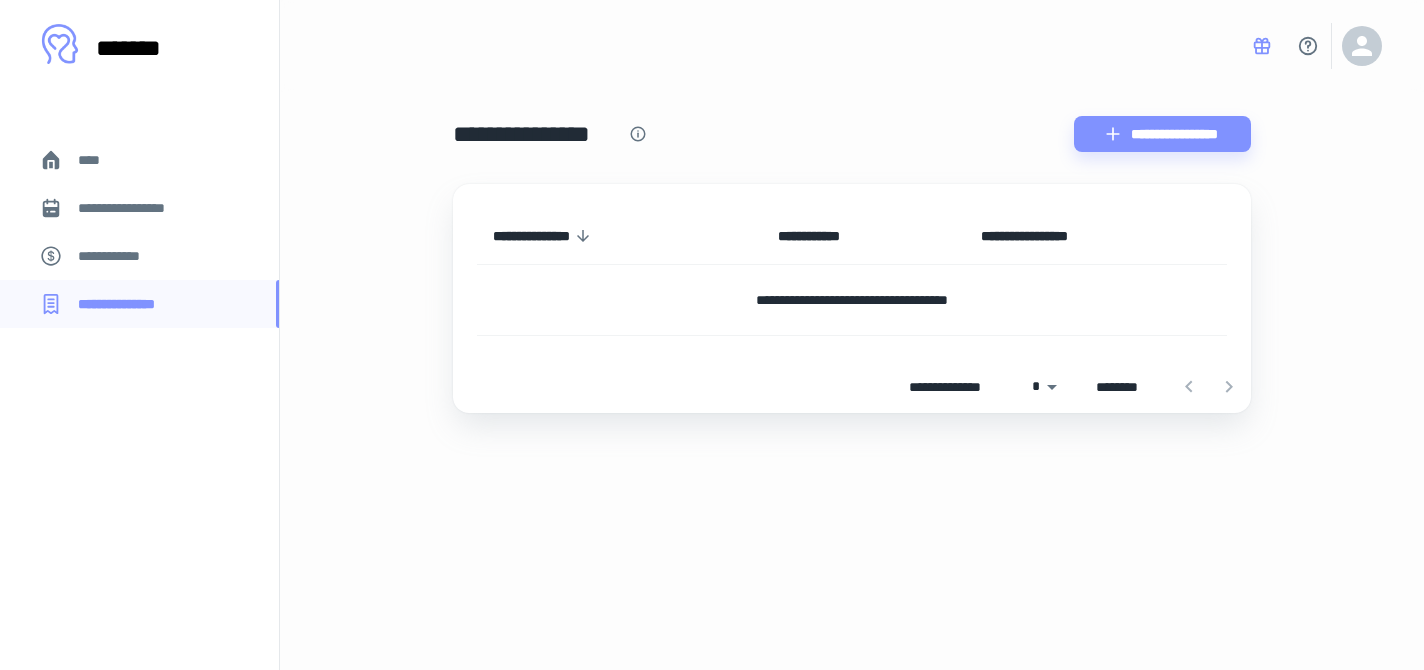 click on "**********" at bounding box center [136, 208] 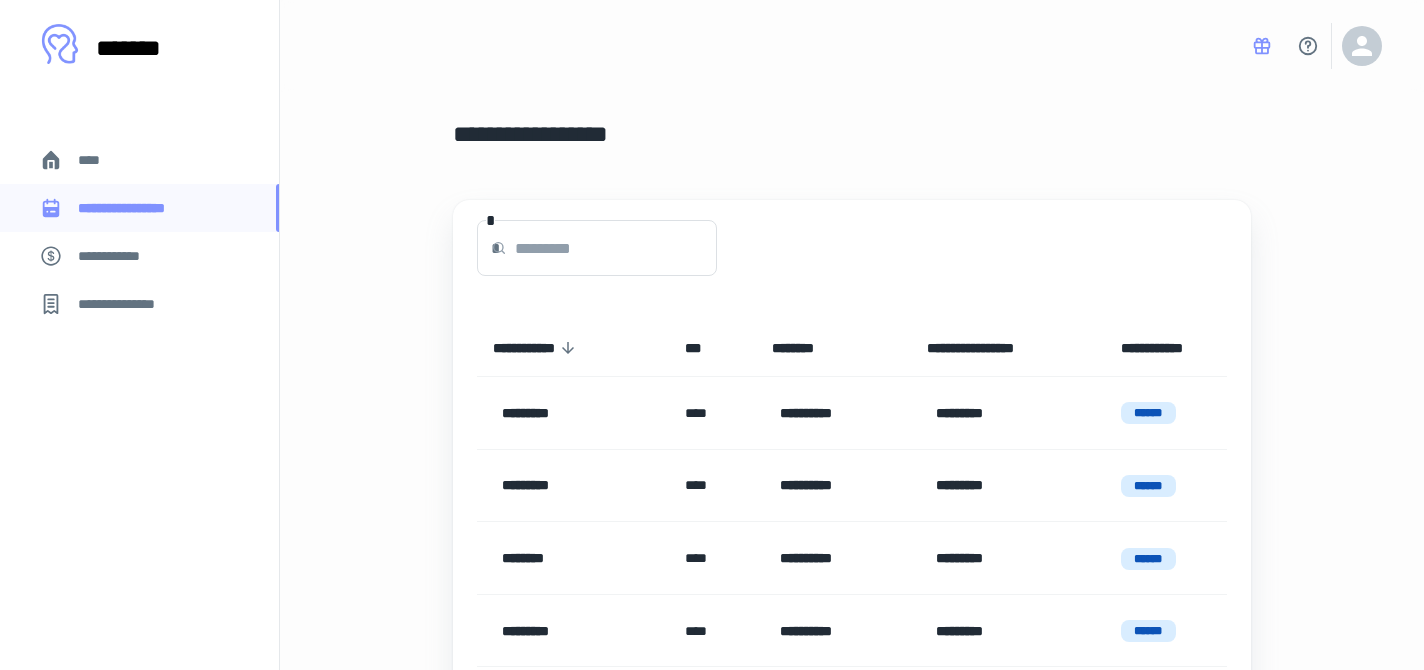 click on "**********" at bounding box center [119, 256] 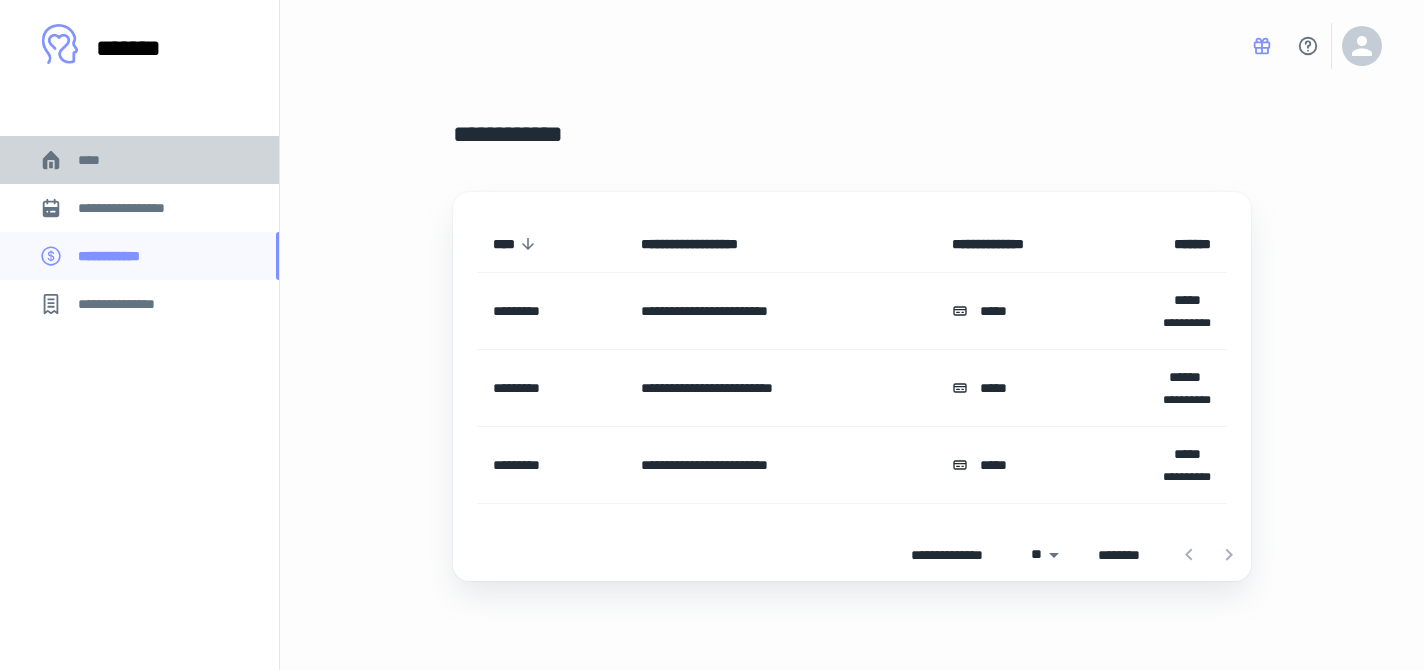 click on "****" at bounding box center (97, 160) 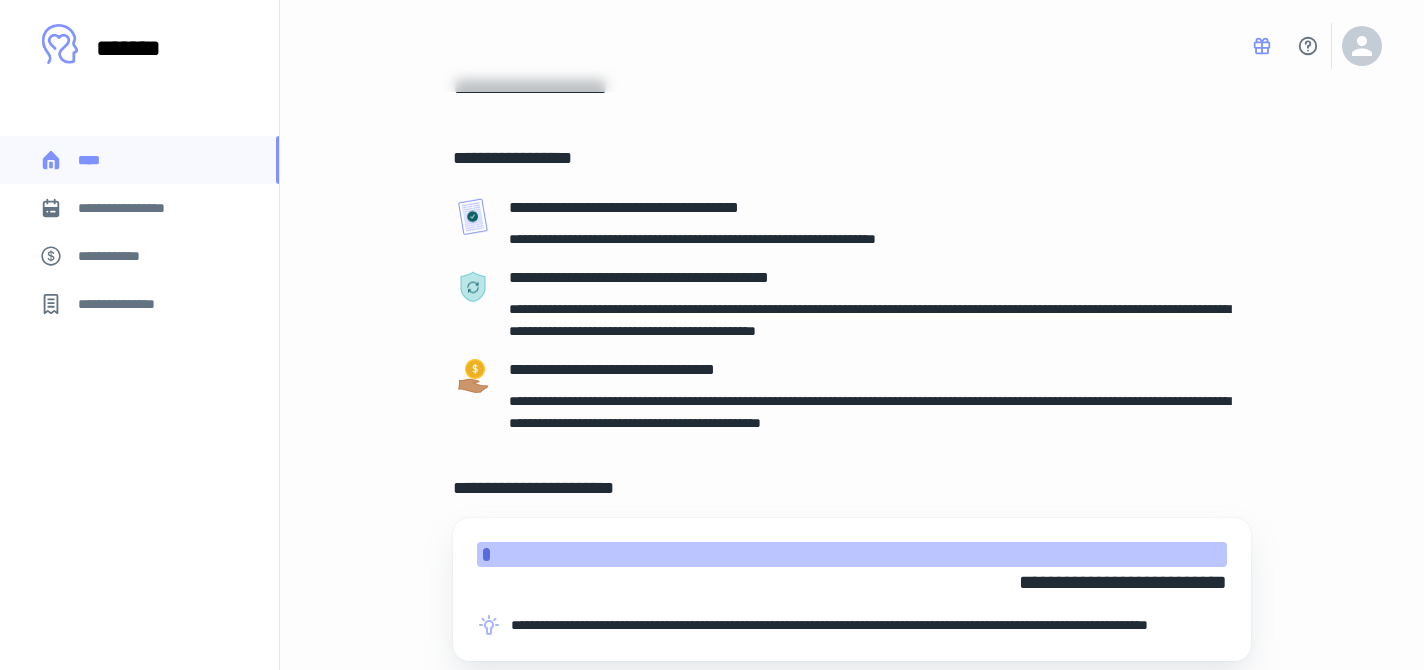 scroll, scrollTop: 0, scrollLeft: 0, axis: both 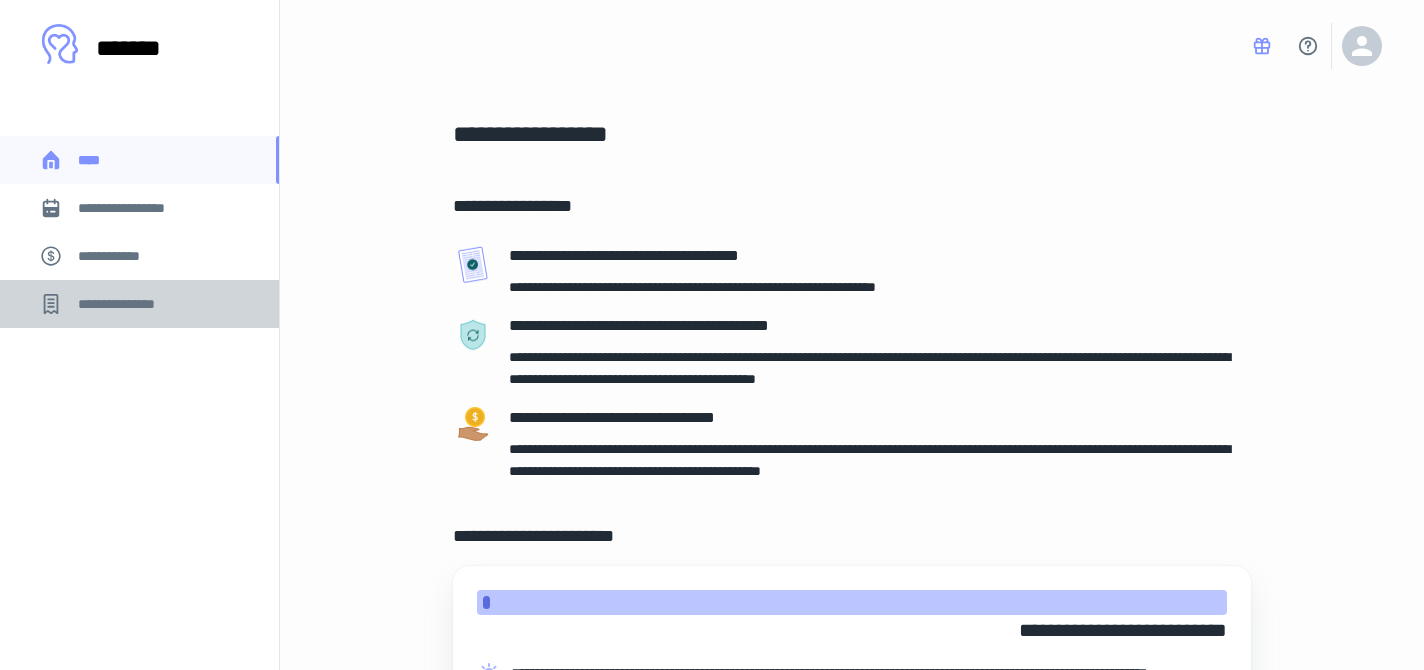 click on "**********" at bounding box center [127, 304] 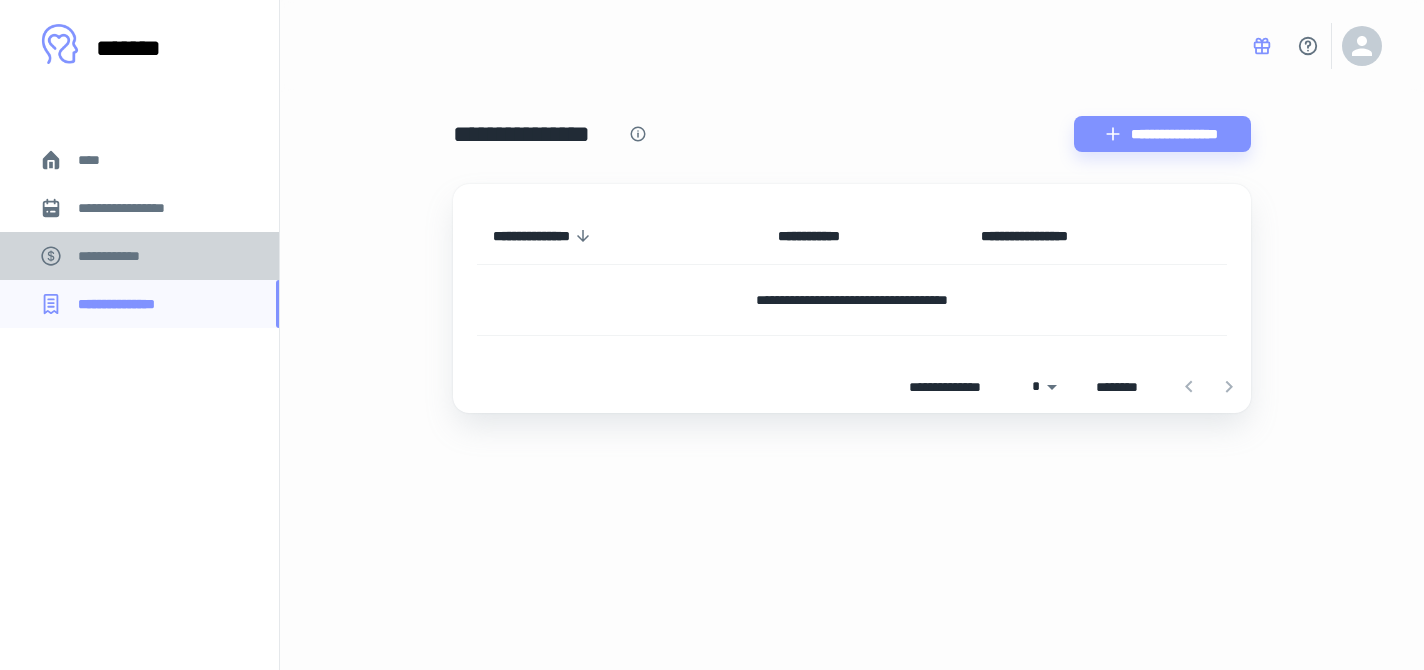click on "**********" at bounding box center (119, 256) 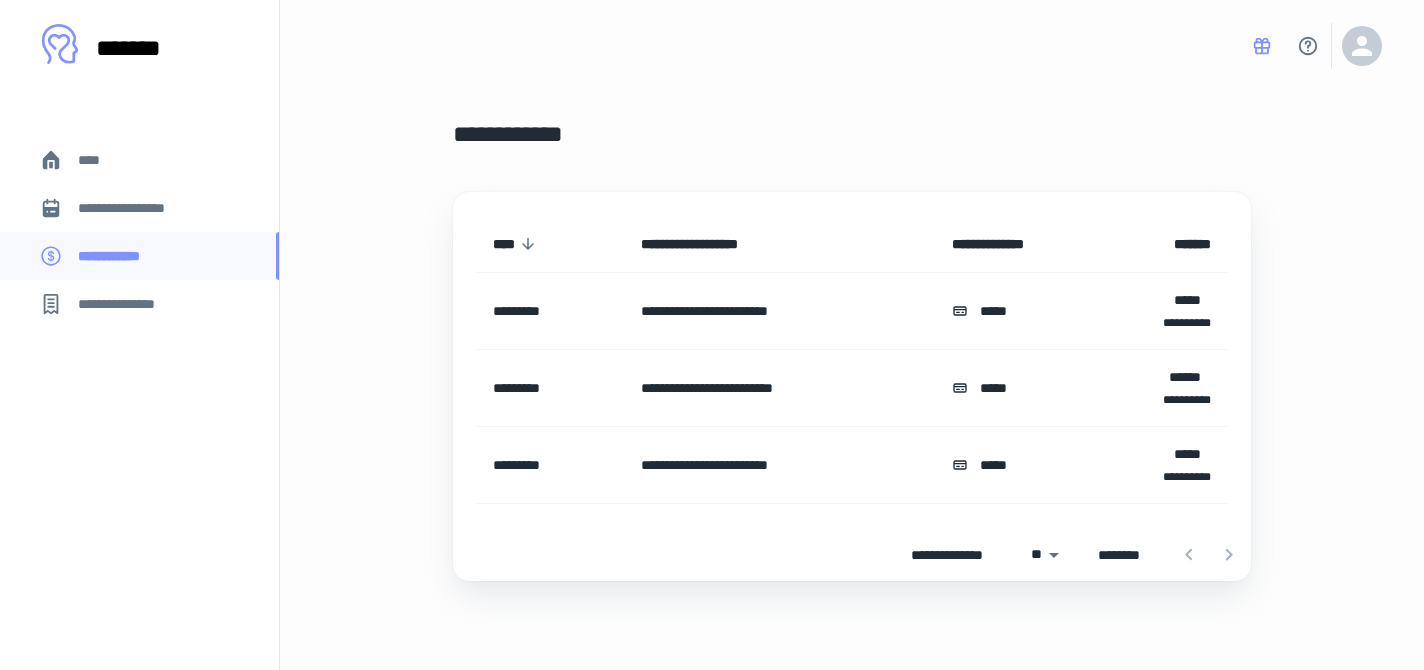 click on "**********" at bounding box center (136, 208) 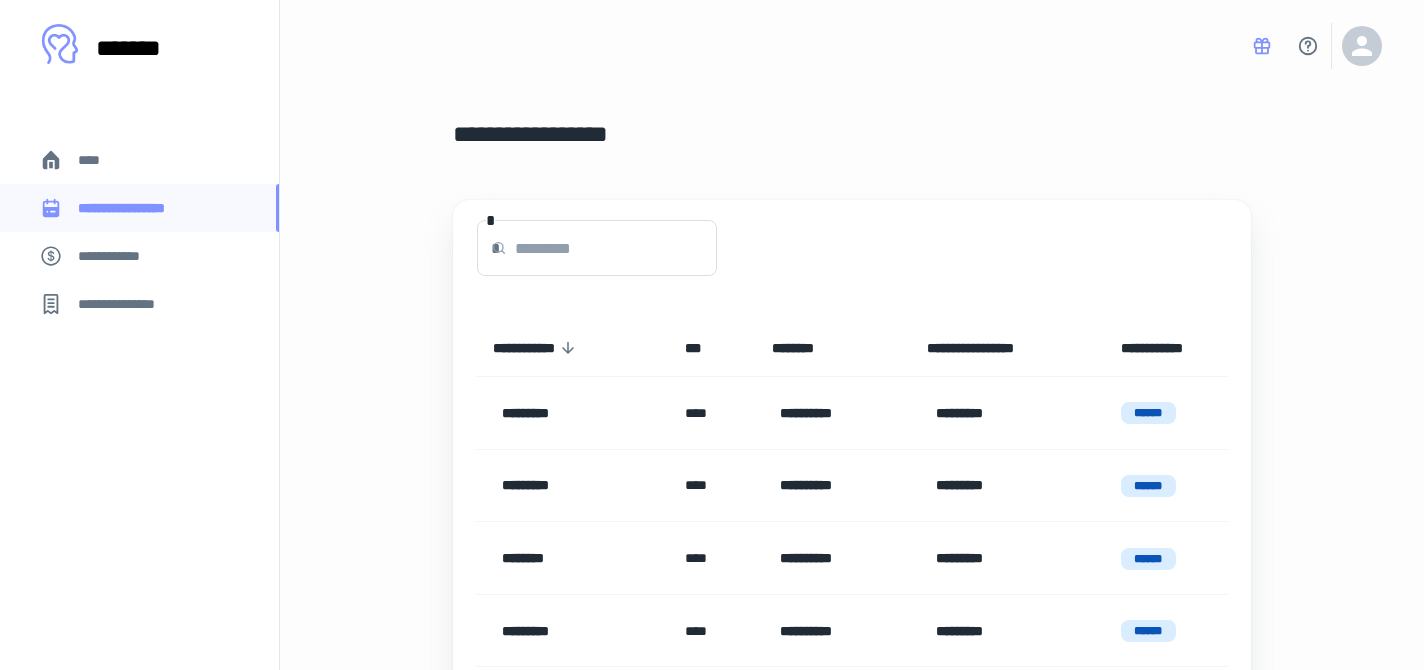 click on "****" at bounding box center (97, 160) 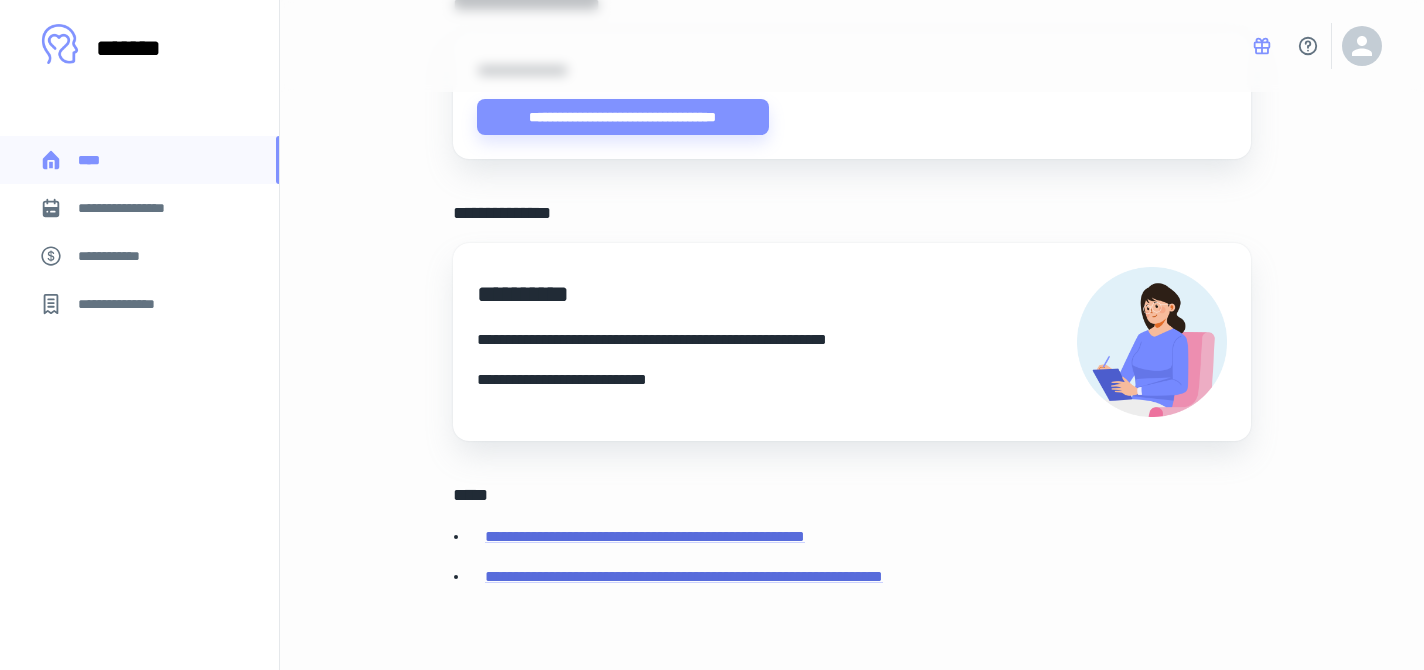 scroll, scrollTop: 756, scrollLeft: 0, axis: vertical 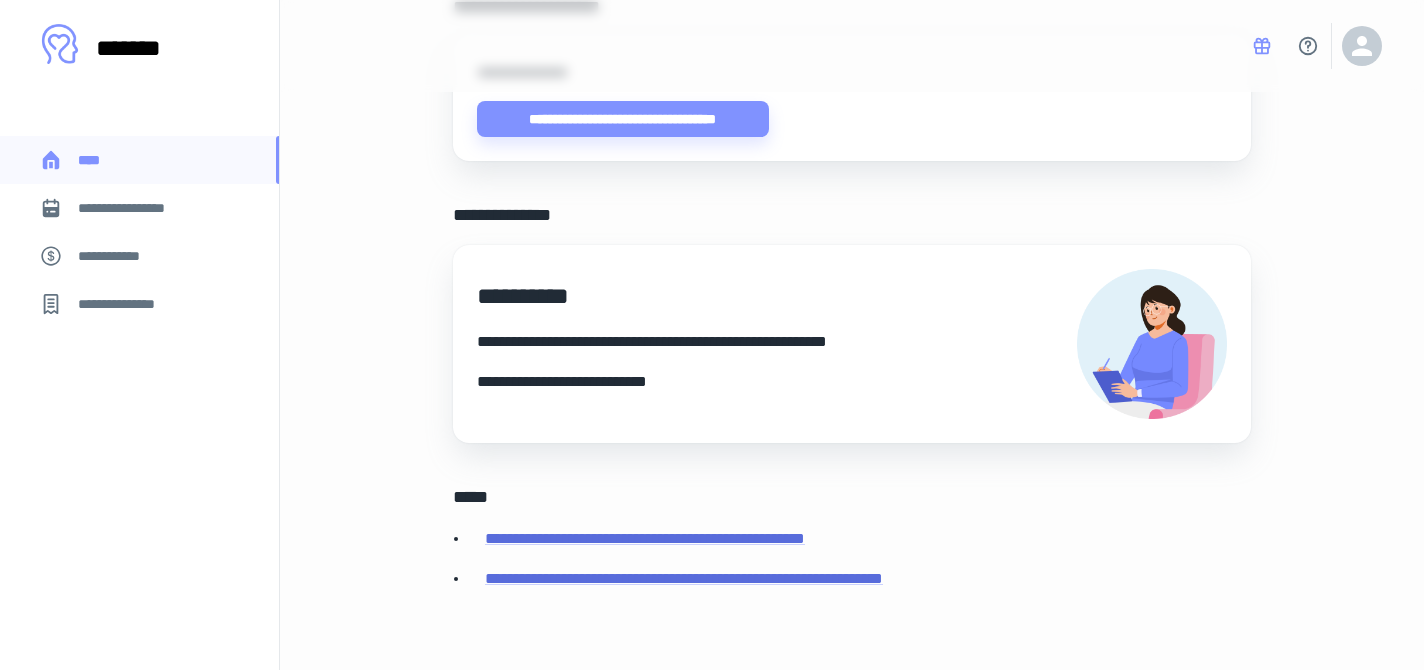 click at bounding box center (1152, 344) 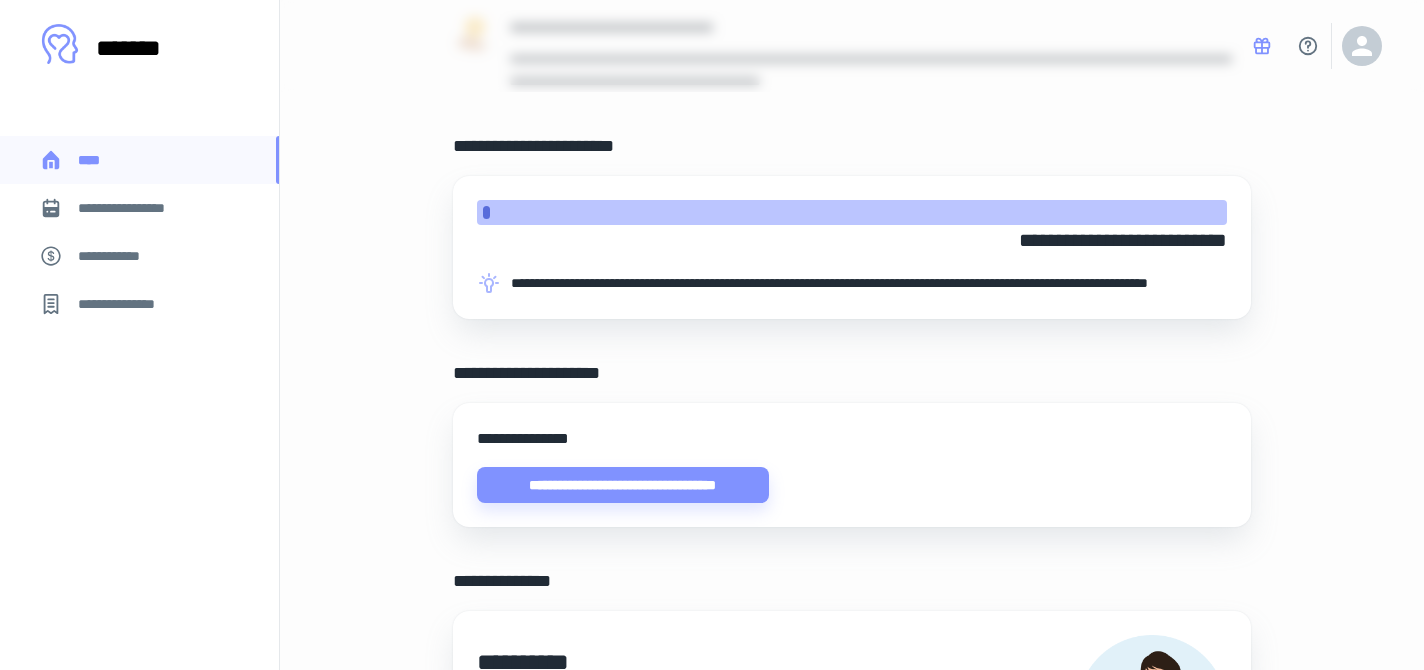 scroll, scrollTop: 0, scrollLeft: 0, axis: both 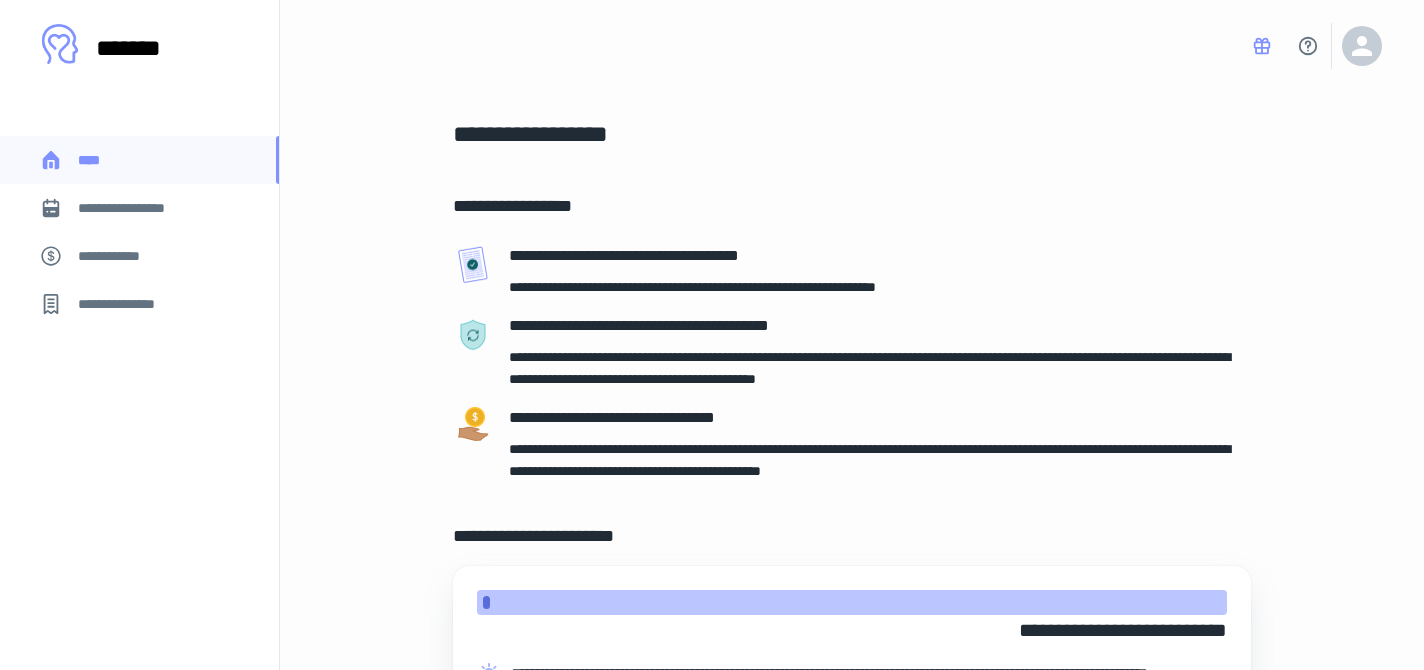 click on "**********" at bounding box center [136, 208] 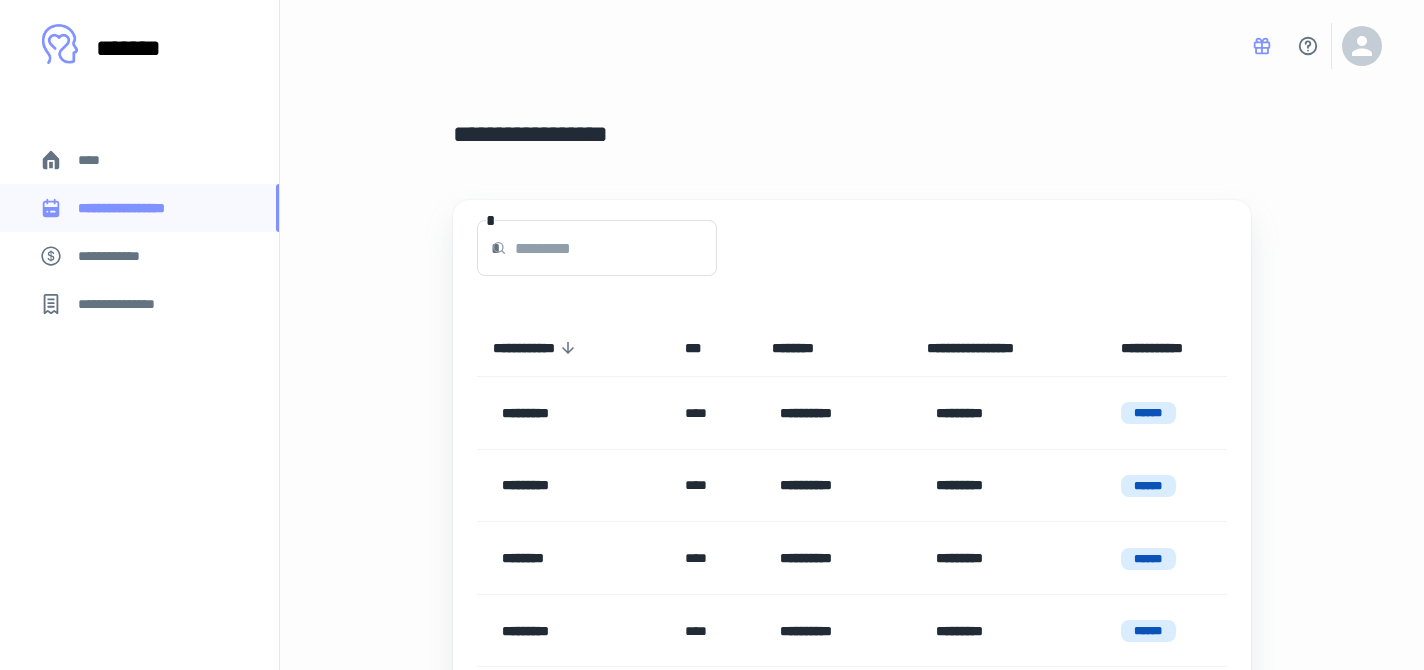 click on "**********" at bounding box center (139, 256) 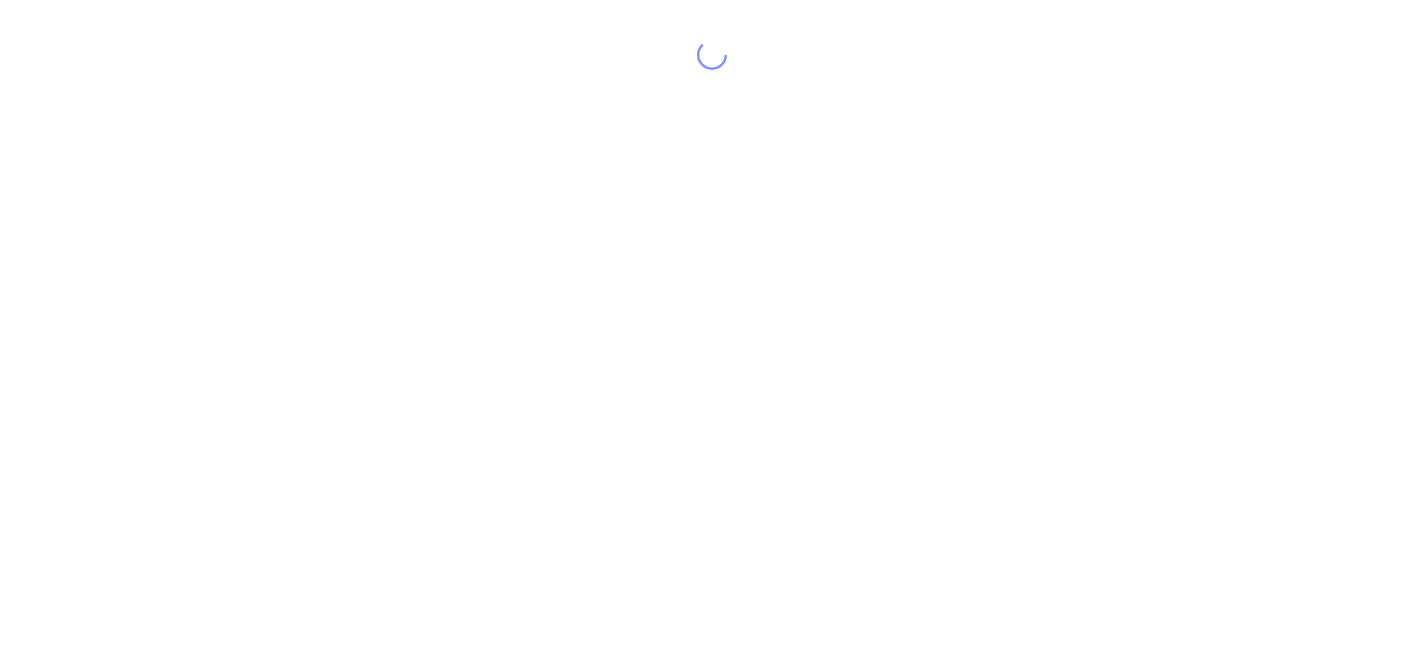 scroll, scrollTop: 0, scrollLeft: 0, axis: both 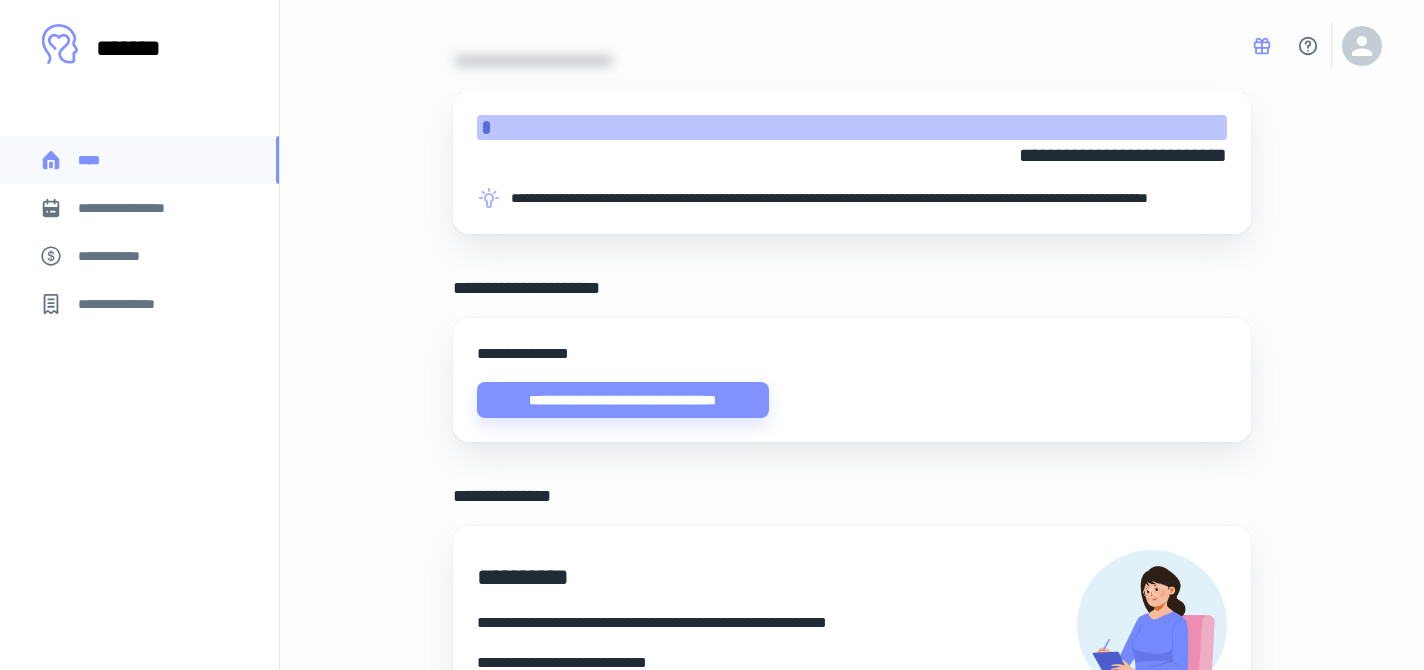 click on "**********" at bounding box center [852, 362] 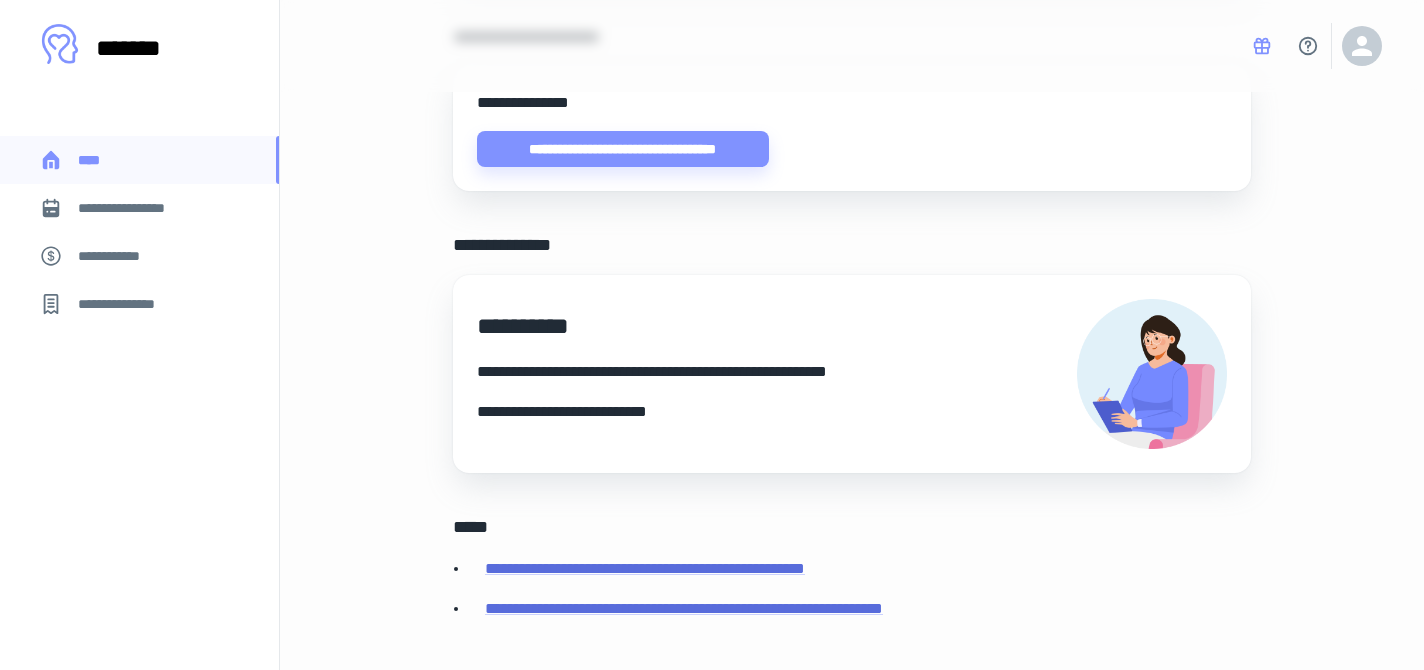 scroll, scrollTop: 797, scrollLeft: 0, axis: vertical 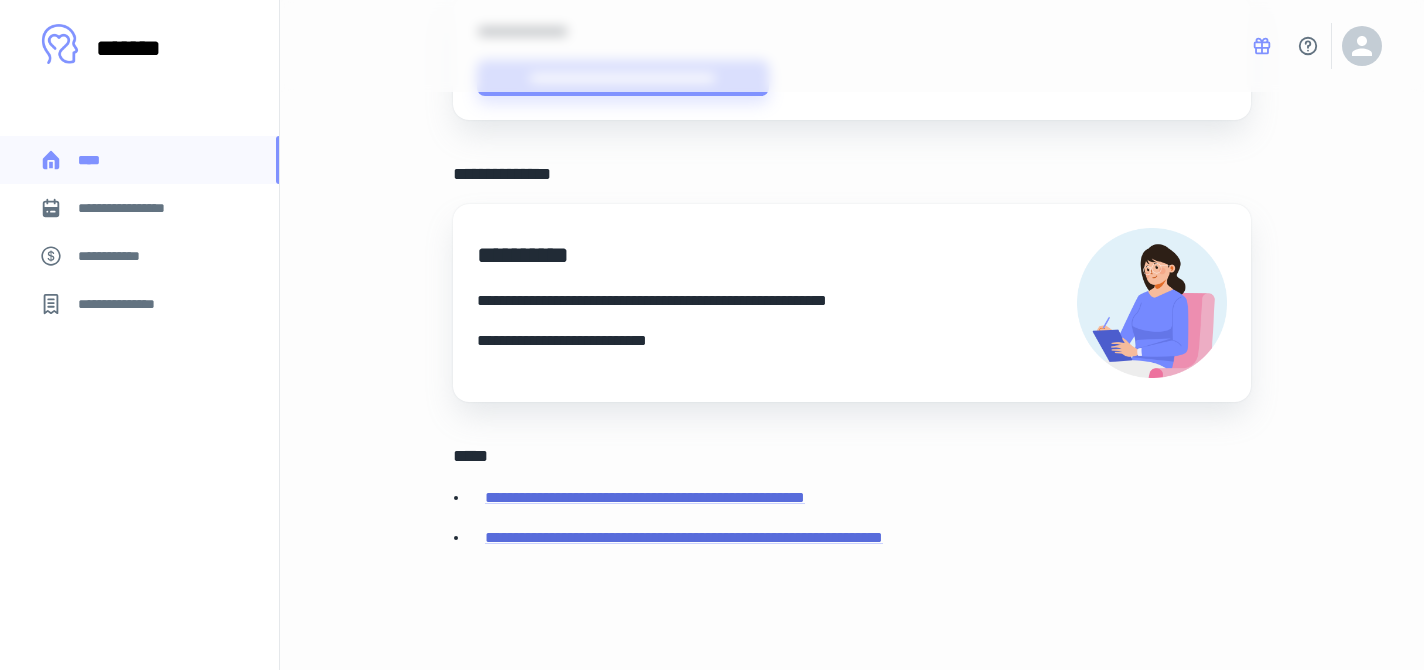 click on "**********" at bounding box center (139, 208) 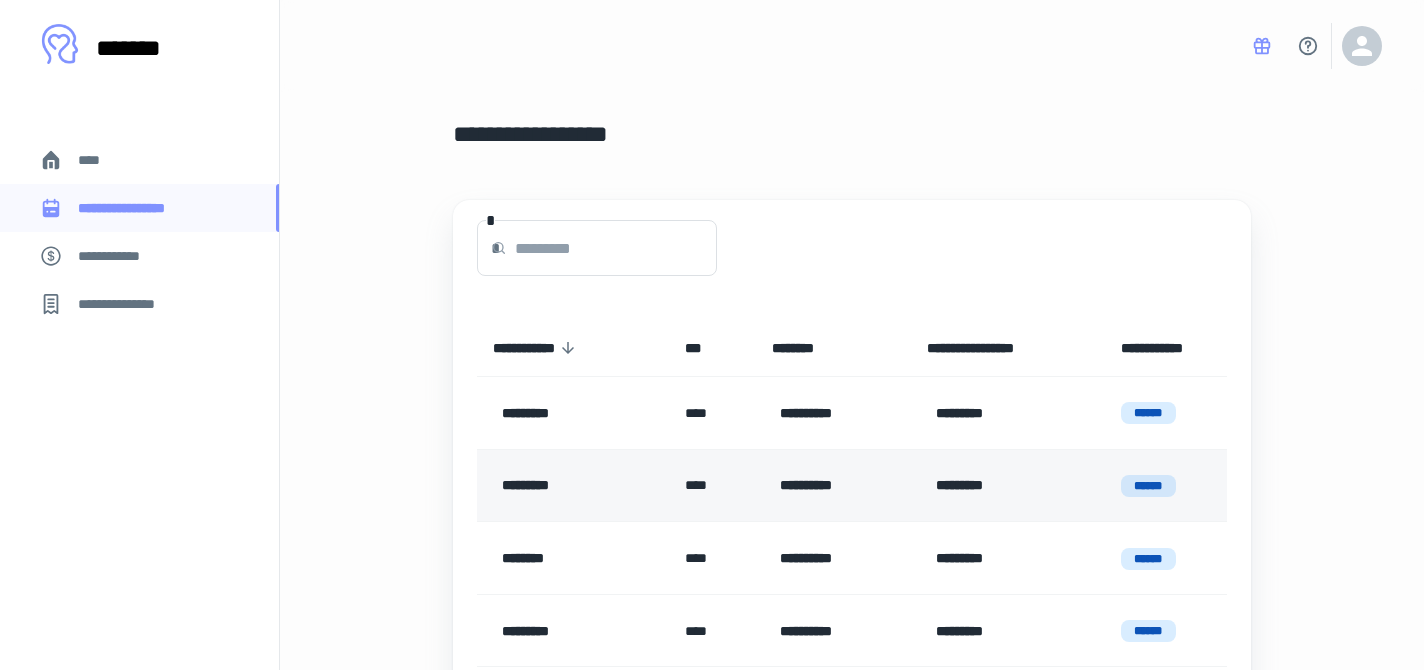 scroll, scrollTop: 155, scrollLeft: 0, axis: vertical 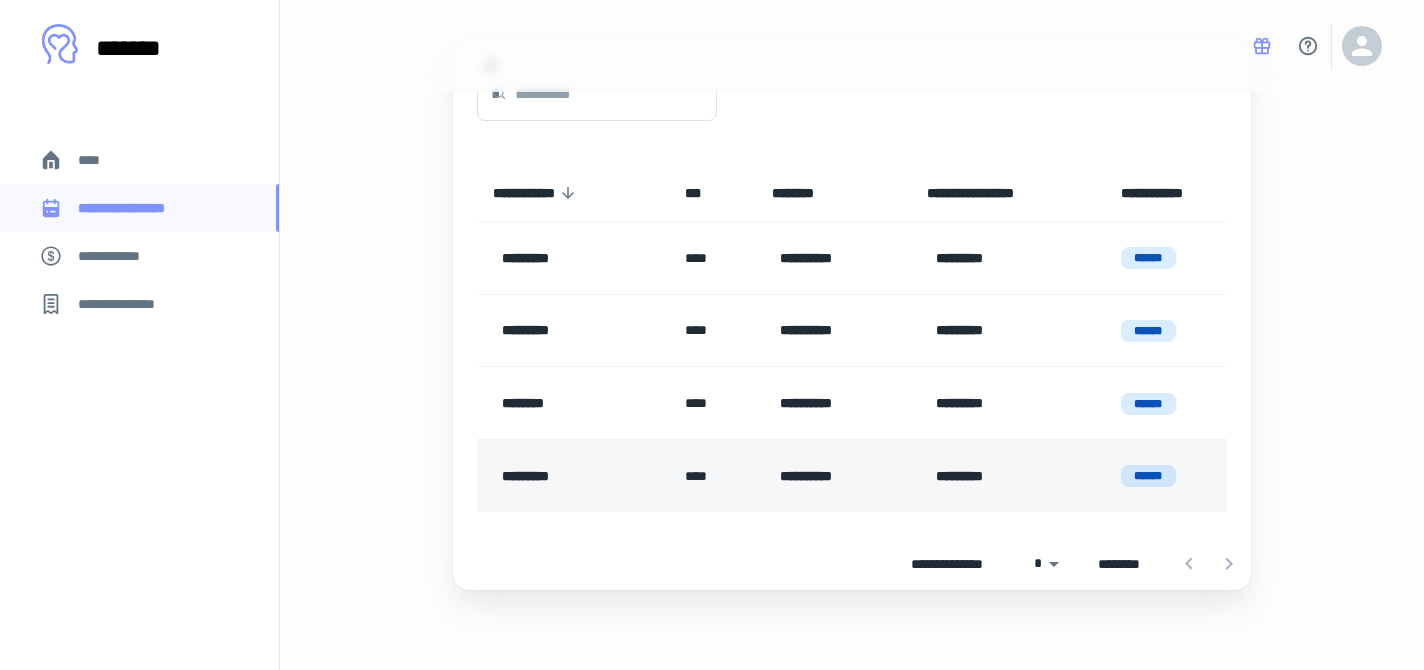 click on "******" at bounding box center (1148, 476) 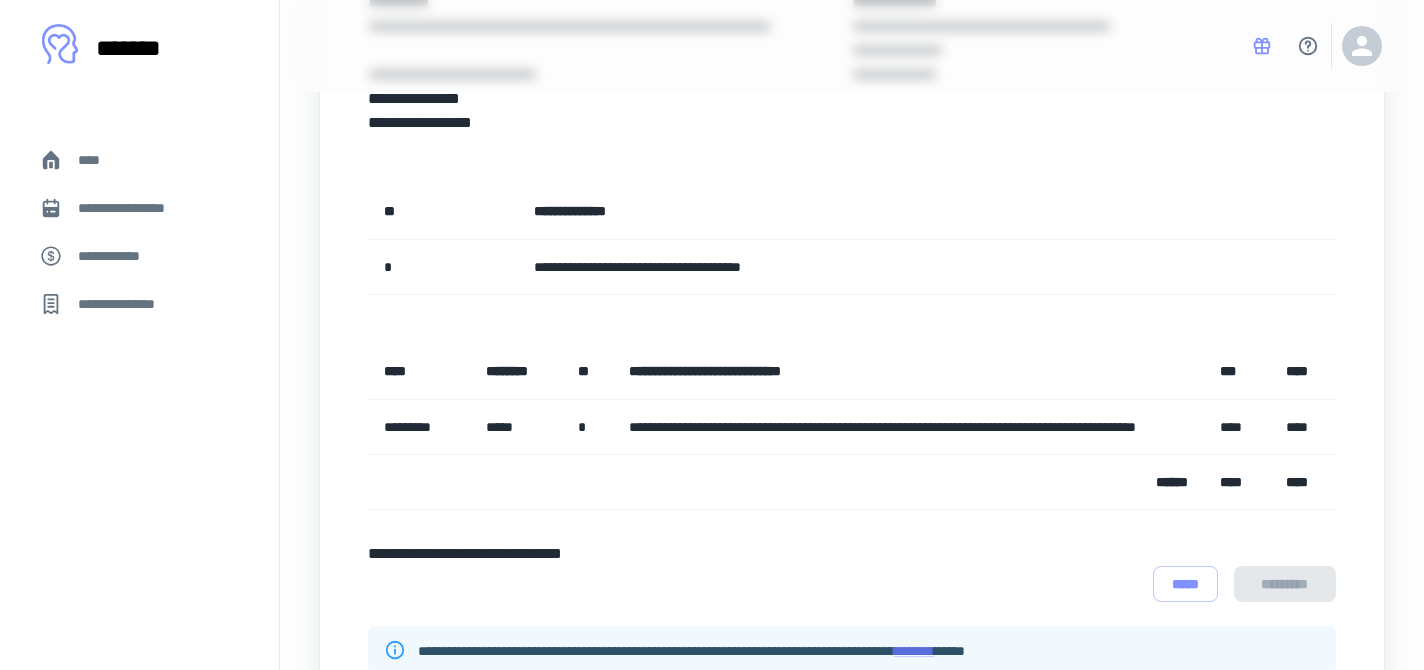 scroll, scrollTop: 466, scrollLeft: 0, axis: vertical 